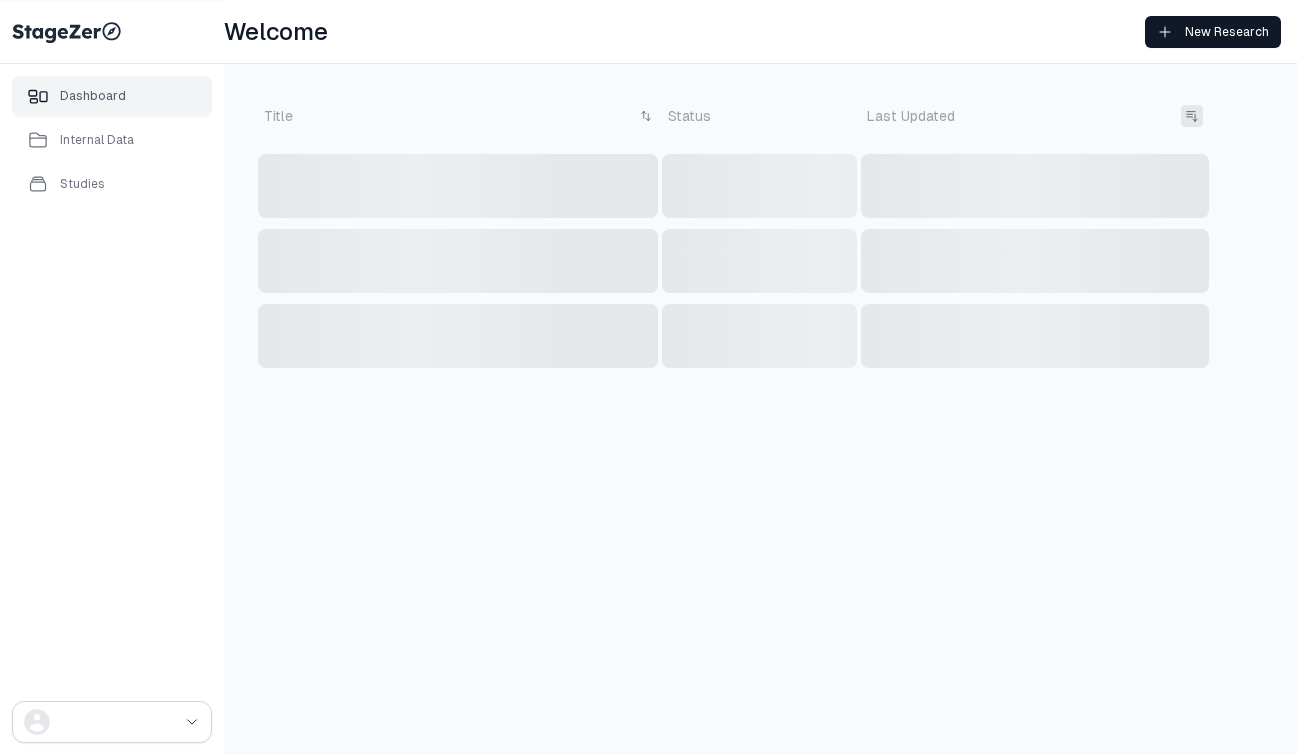 scroll, scrollTop: 0, scrollLeft: 0, axis: both 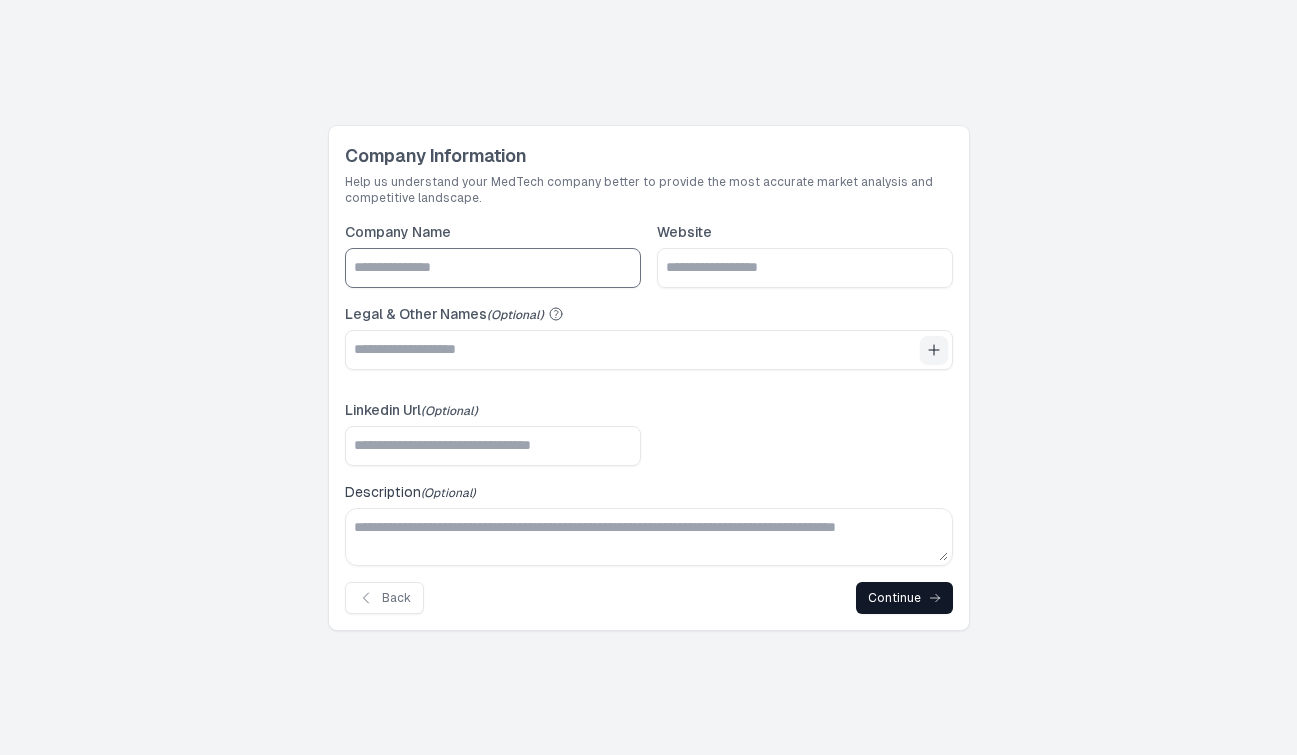 click on "Company Name" 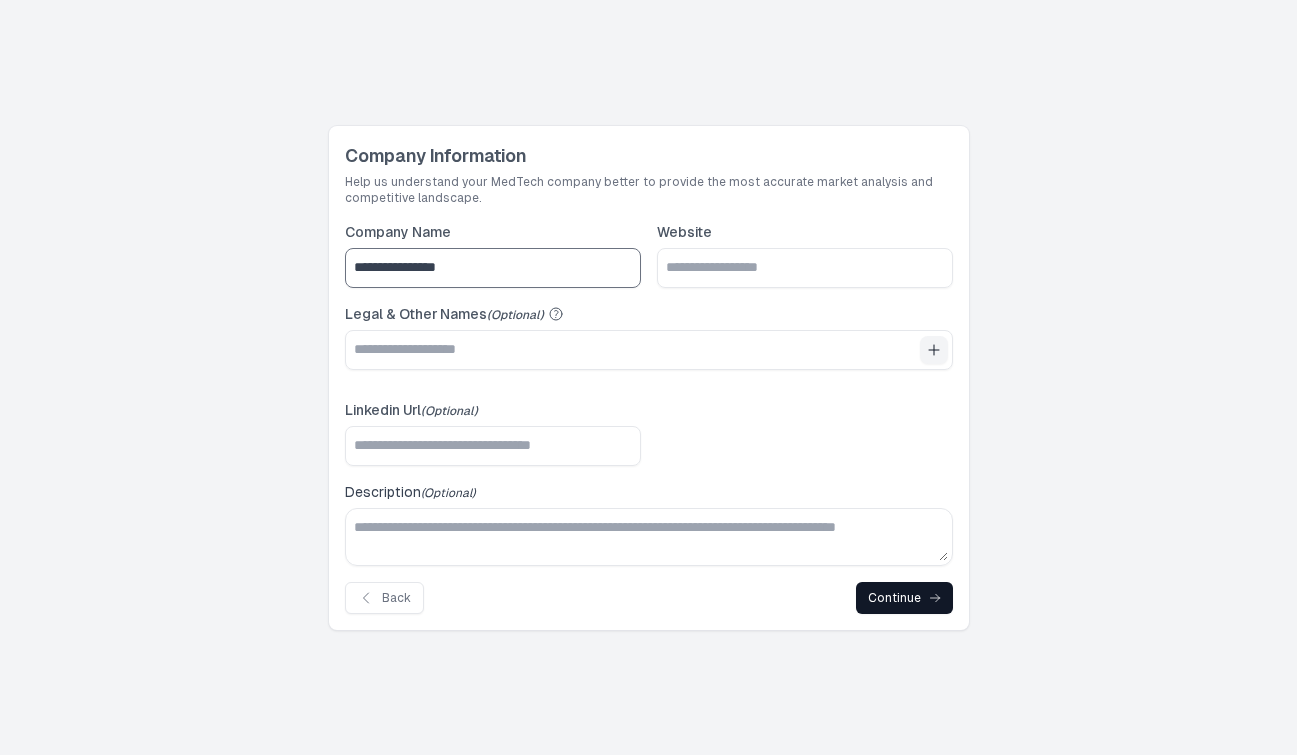 type on "**********" 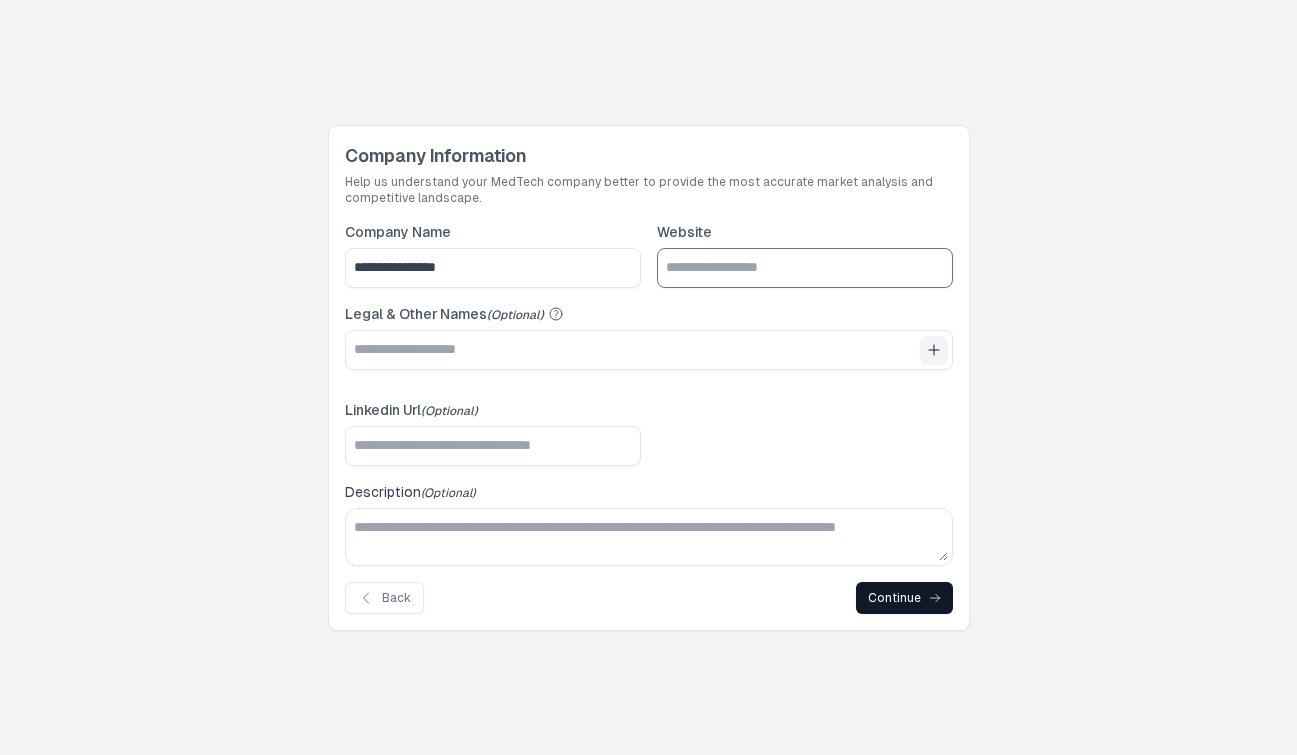 click on "Website" 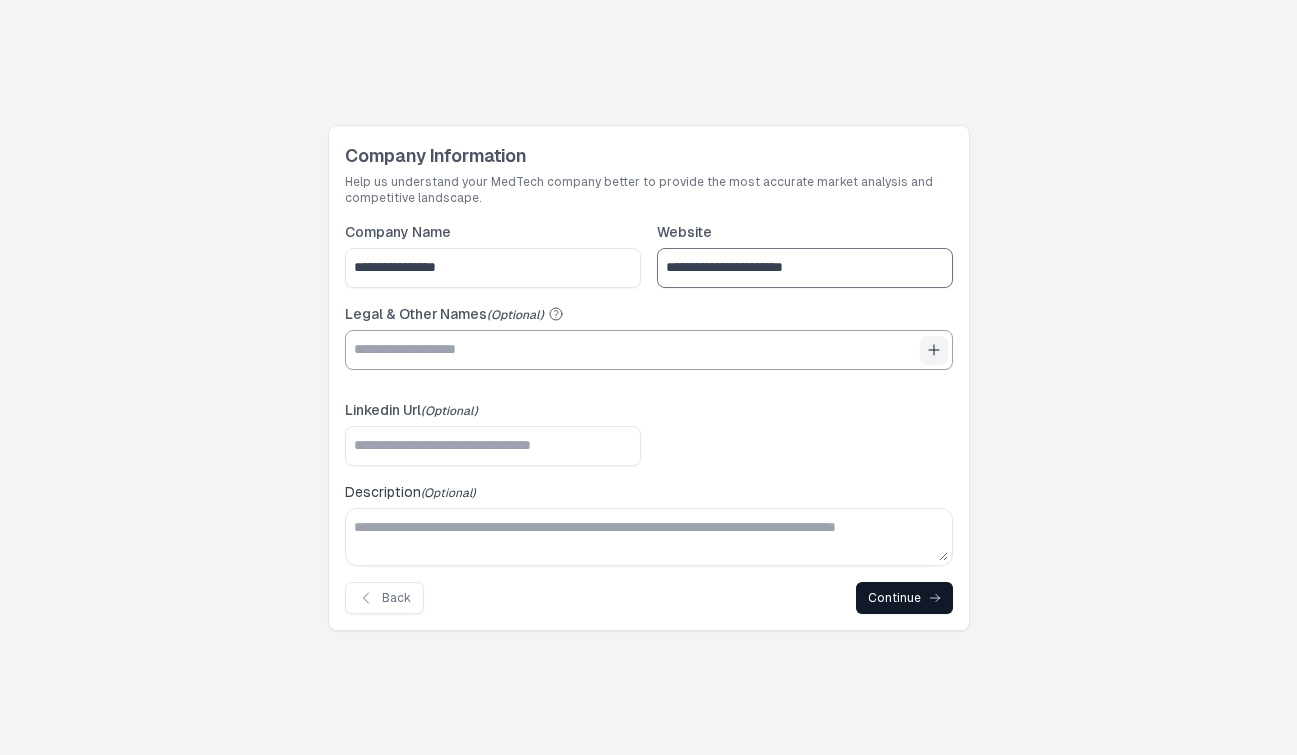 type on "**********" 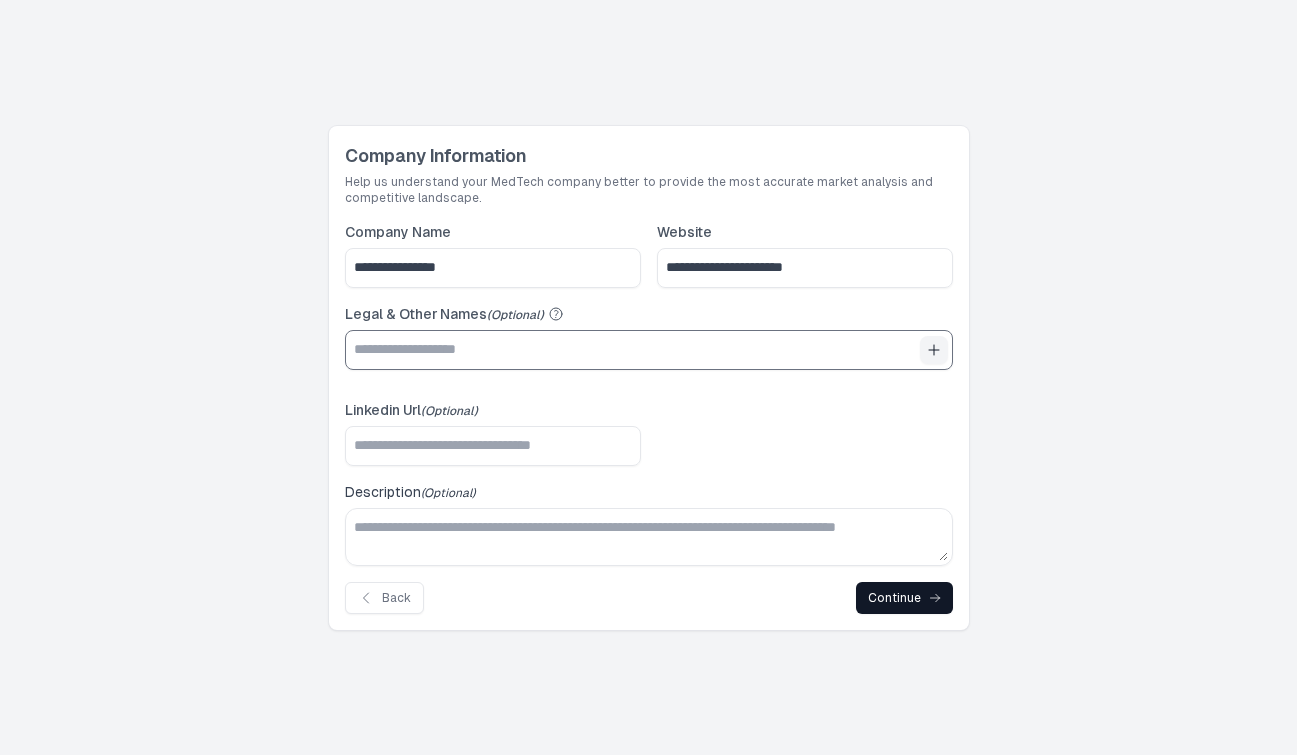 click on "Legal & Other Names  (Optional)" 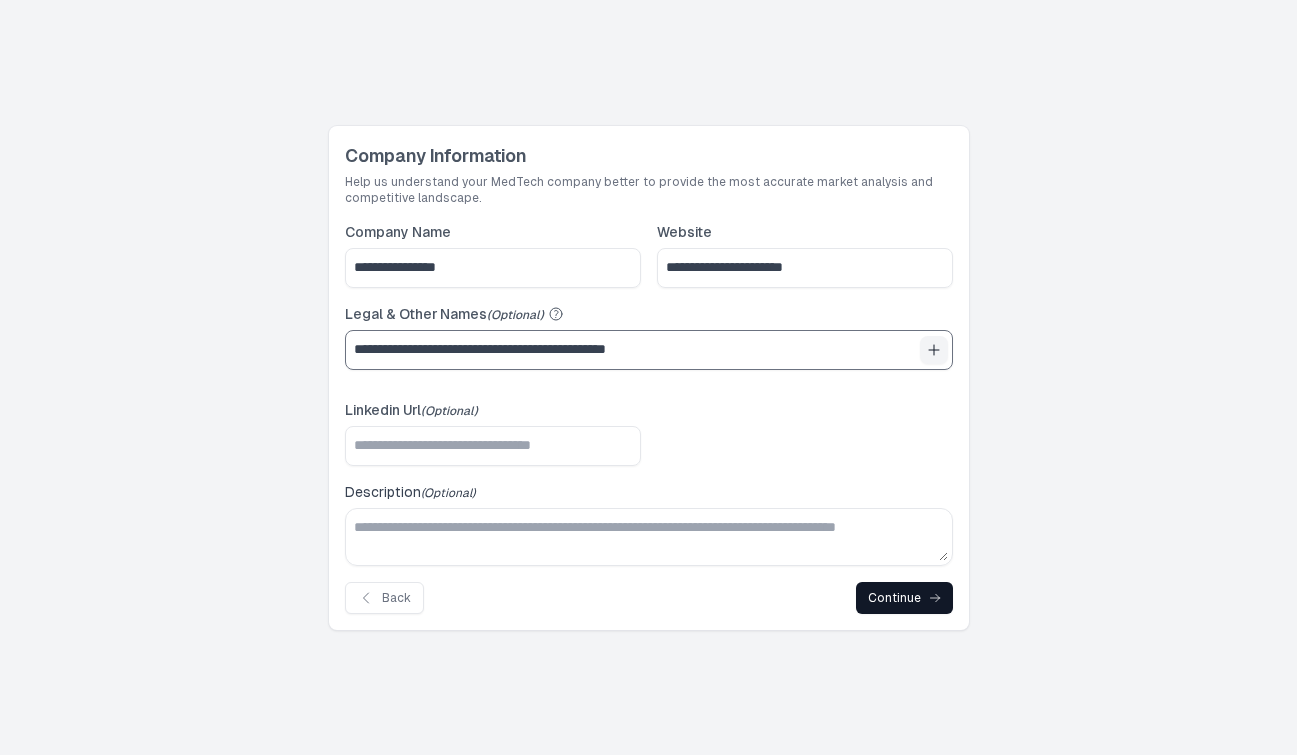 type 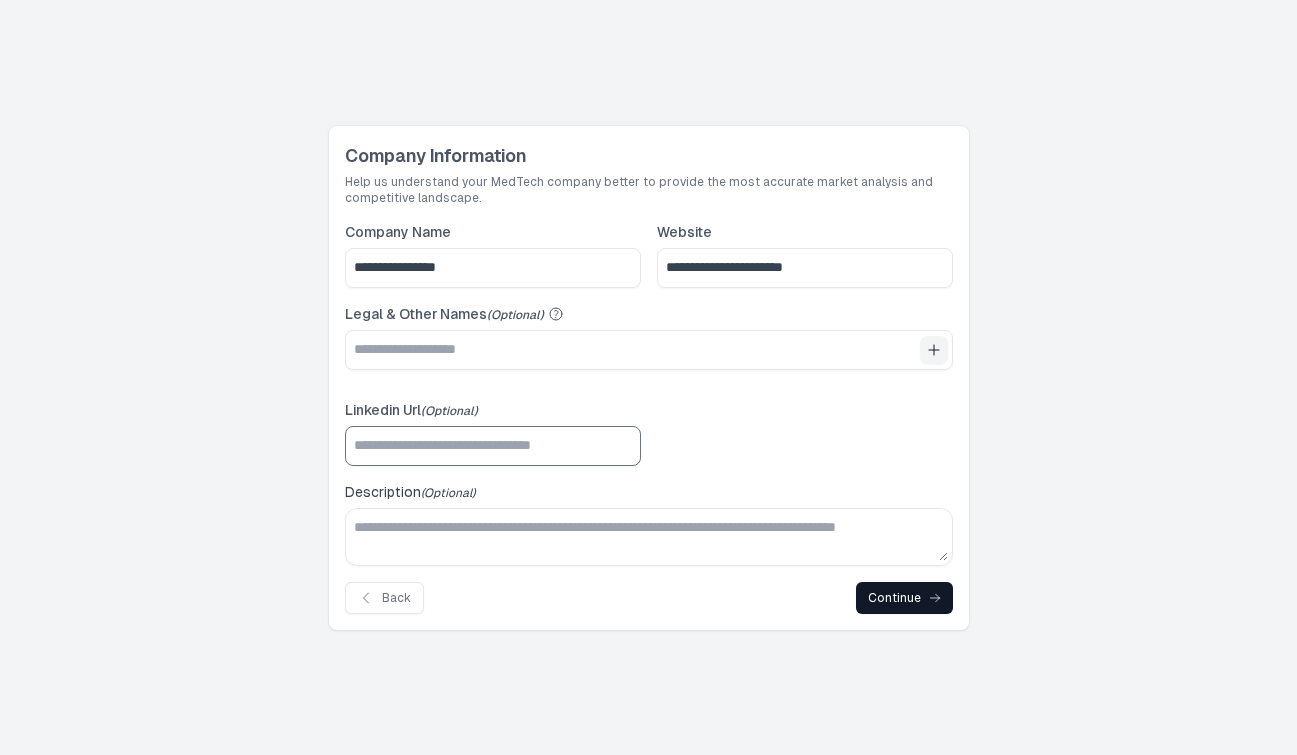 click on "Linkedin Url  (Optional)" 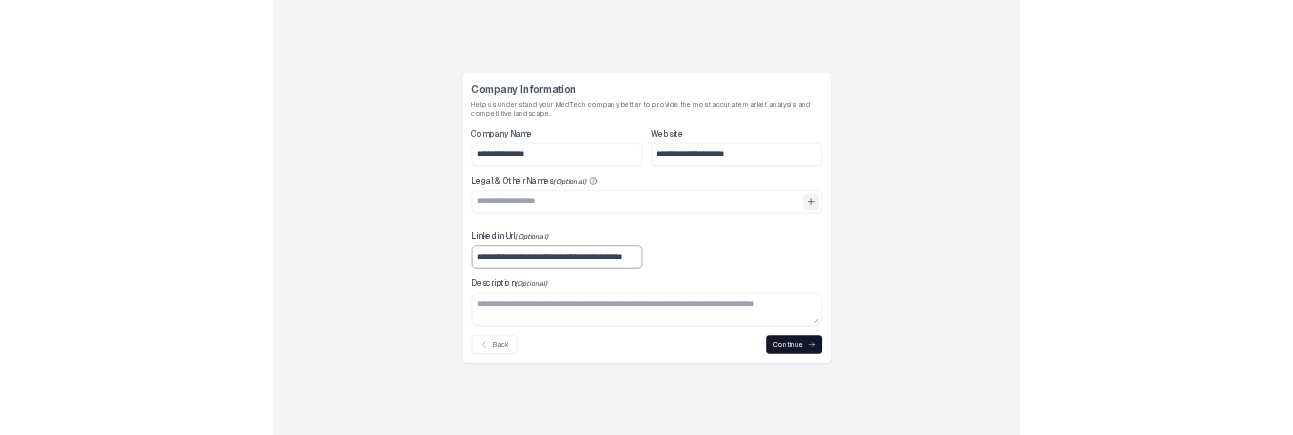 scroll, scrollTop: 0, scrollLeft: 87, axis: horizontal 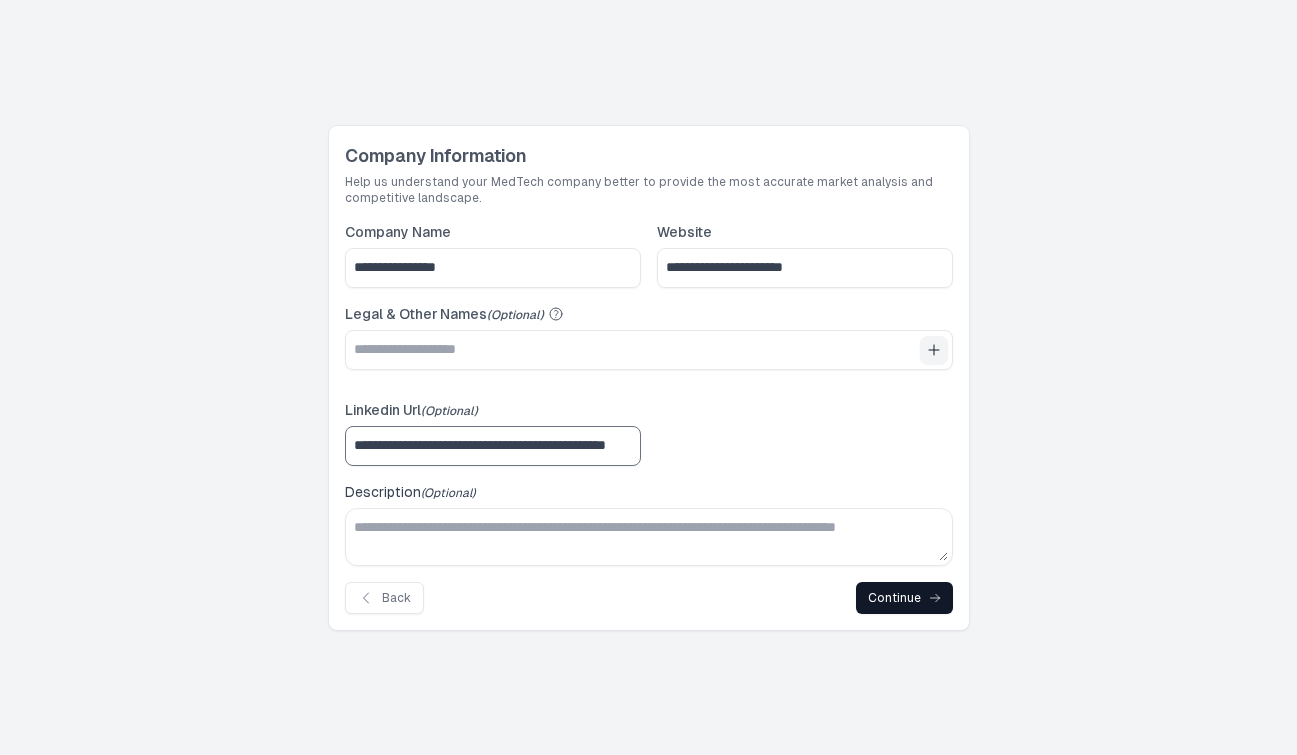 type on "**********" 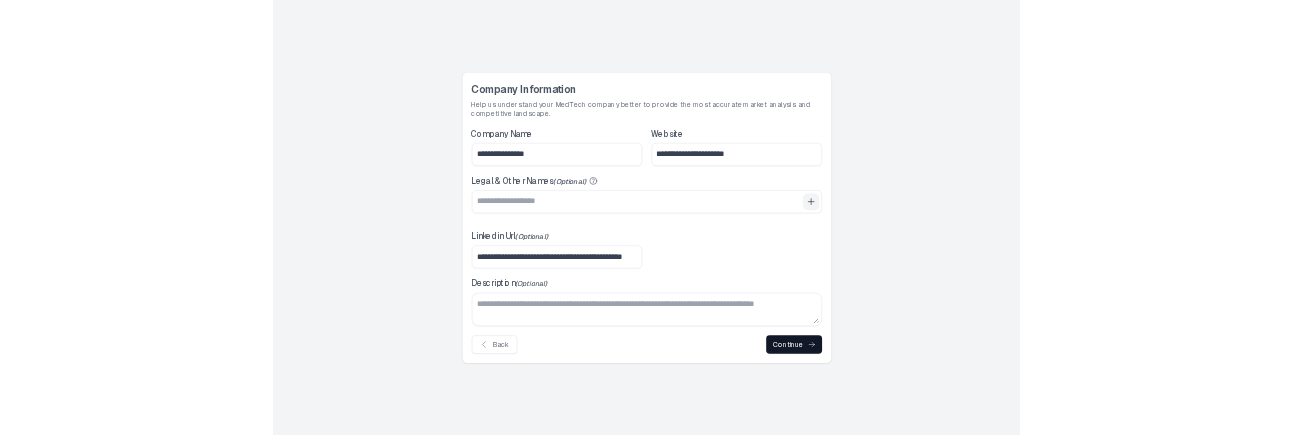 scroll, scrollTop: 0, scrollLeft: 0, axis: both 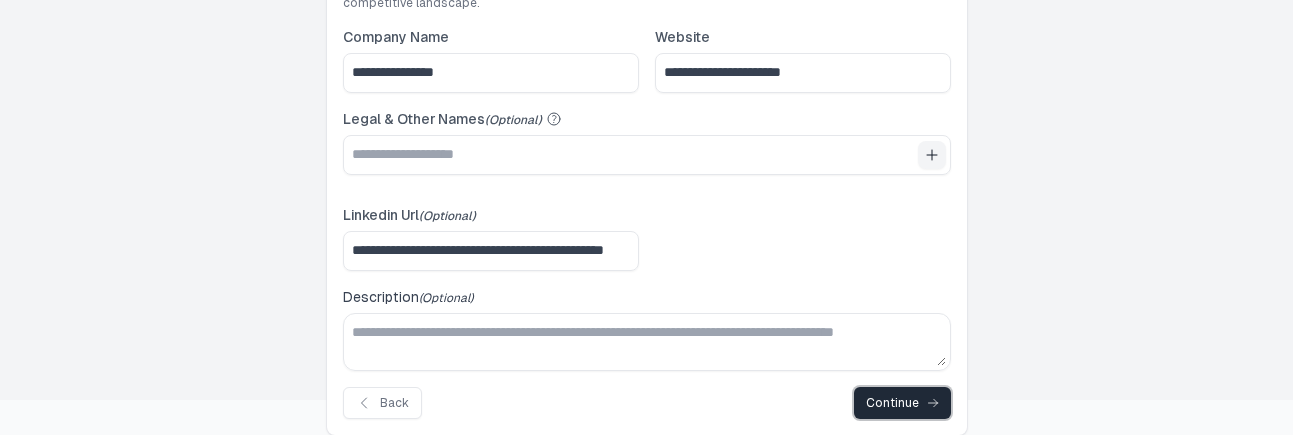 click 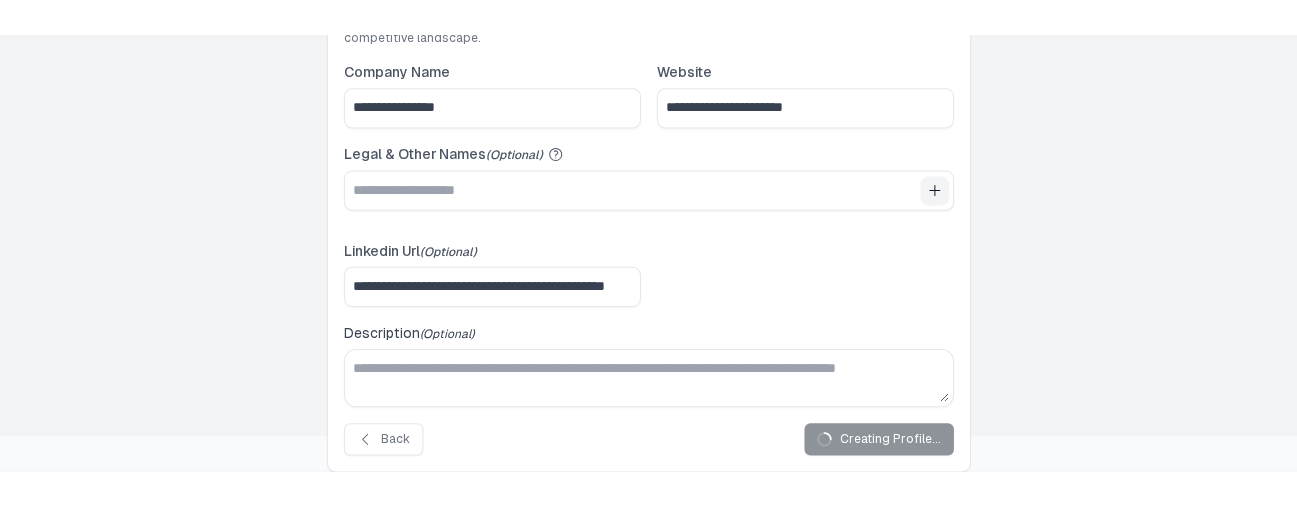 scroll, scrollTop: 0, scrollLeft: 0, axis: both 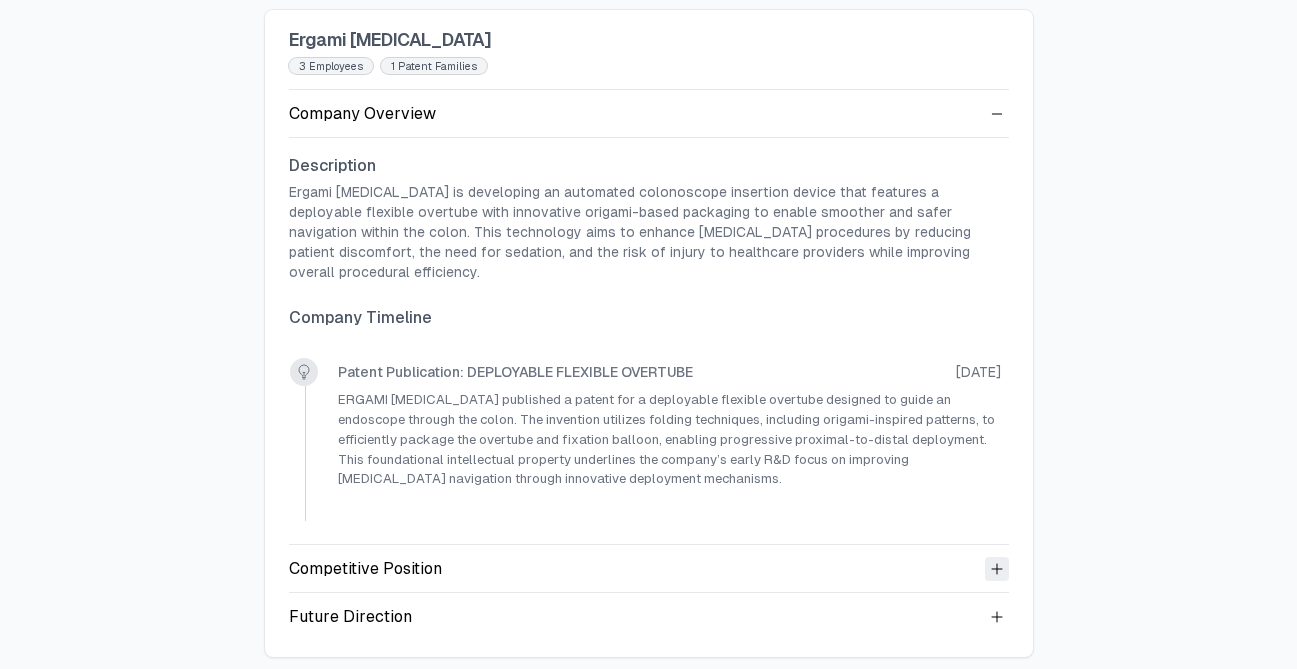 click at bounding box center [997, 569] 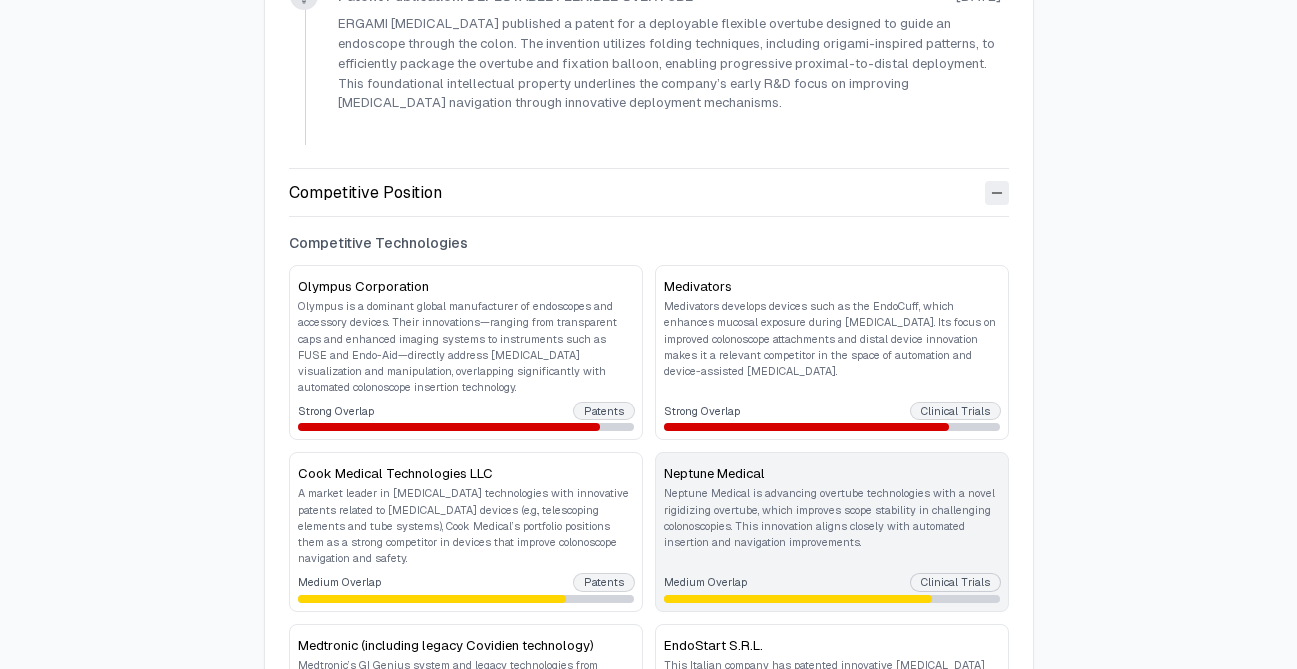 scroll, scrollTop: 449, scrollLeft: 0, axis: vertical 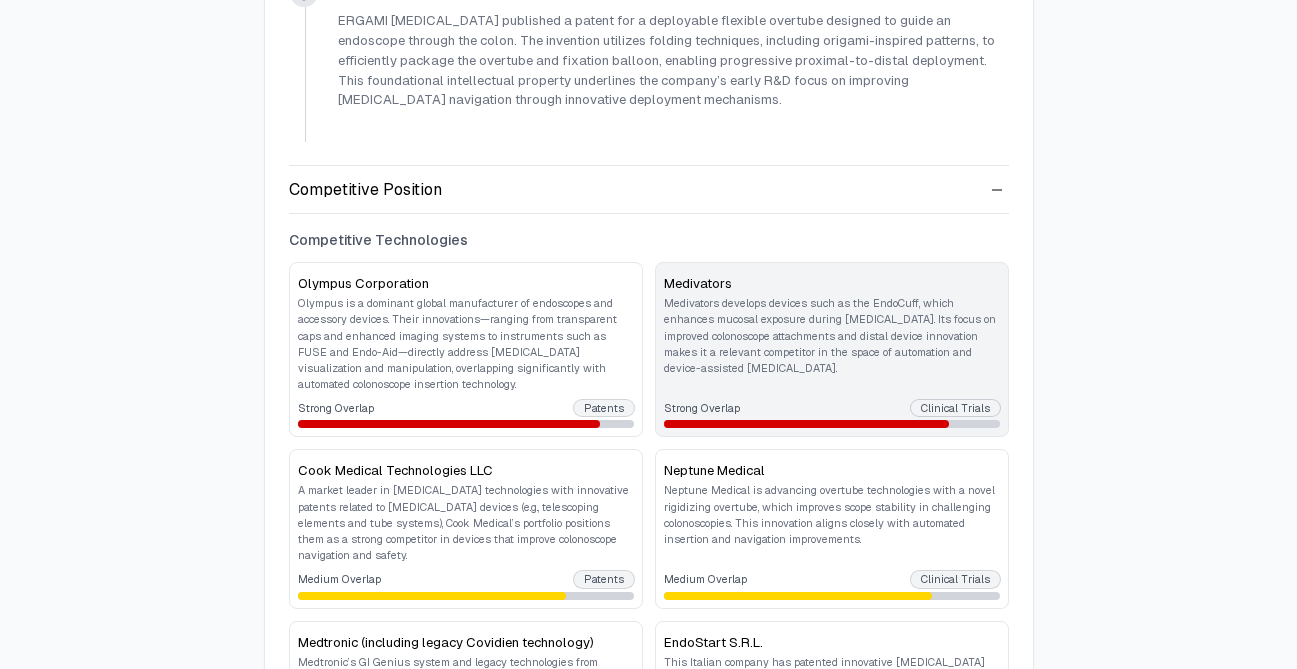 click on "Medivators develops devices such as the EndoCuff, which enhances mucosal exposure during colonoscopy. Its focus on improved colonoscope attachments and distal device innovation makes it a relevant competitor in the space of automation and device-assisted colonoscopy." at bounding box center [832, 335] 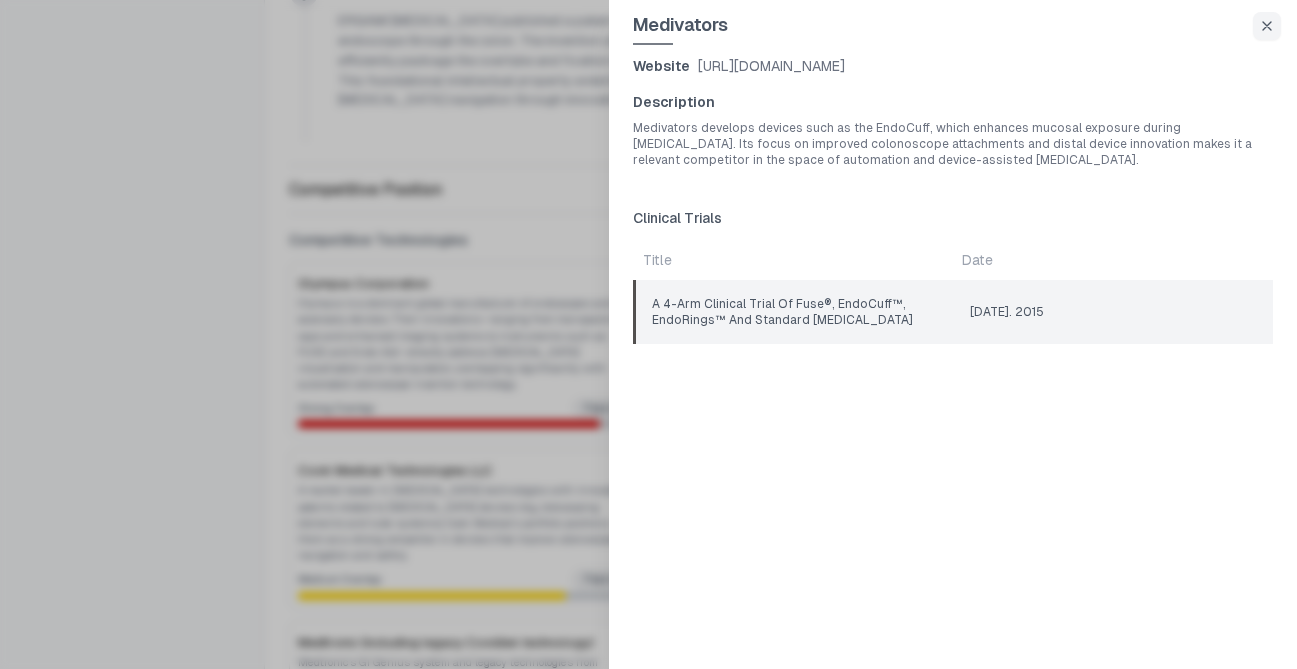 click on "A 4-arm Clinical Trial of Fuse®, EndoCuff™, EndoRings™ and Standard Colonoscopy" 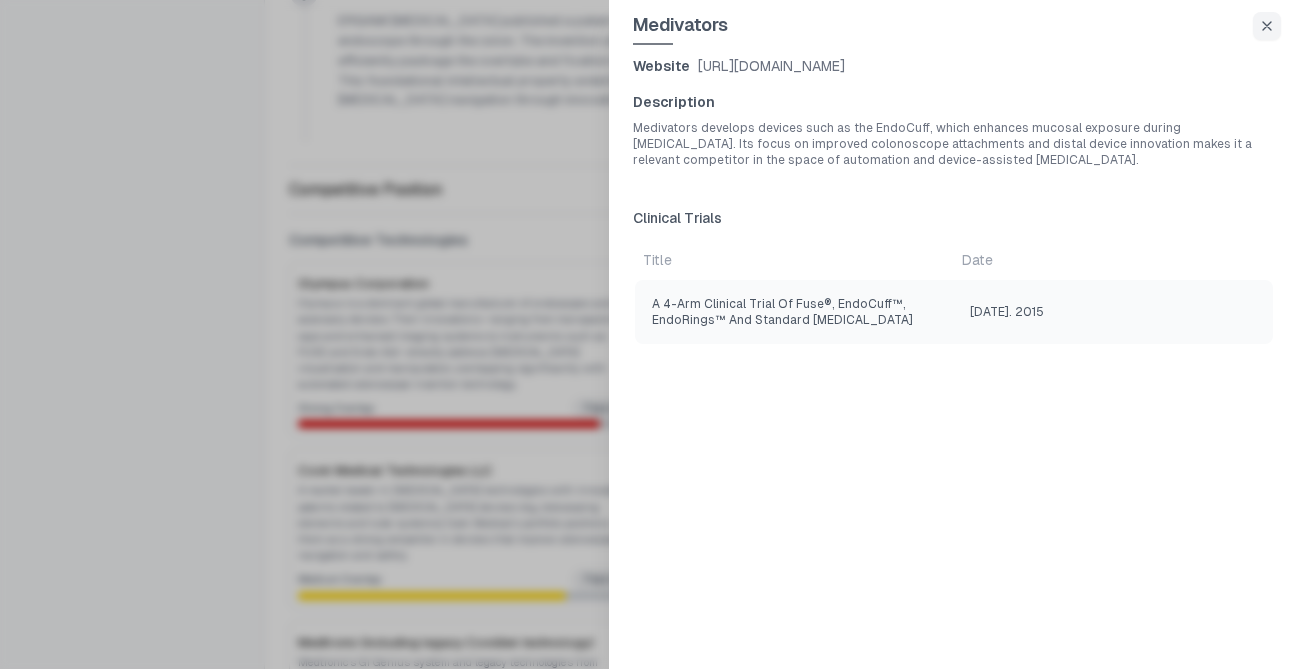 click at bounding box center [648, 334] 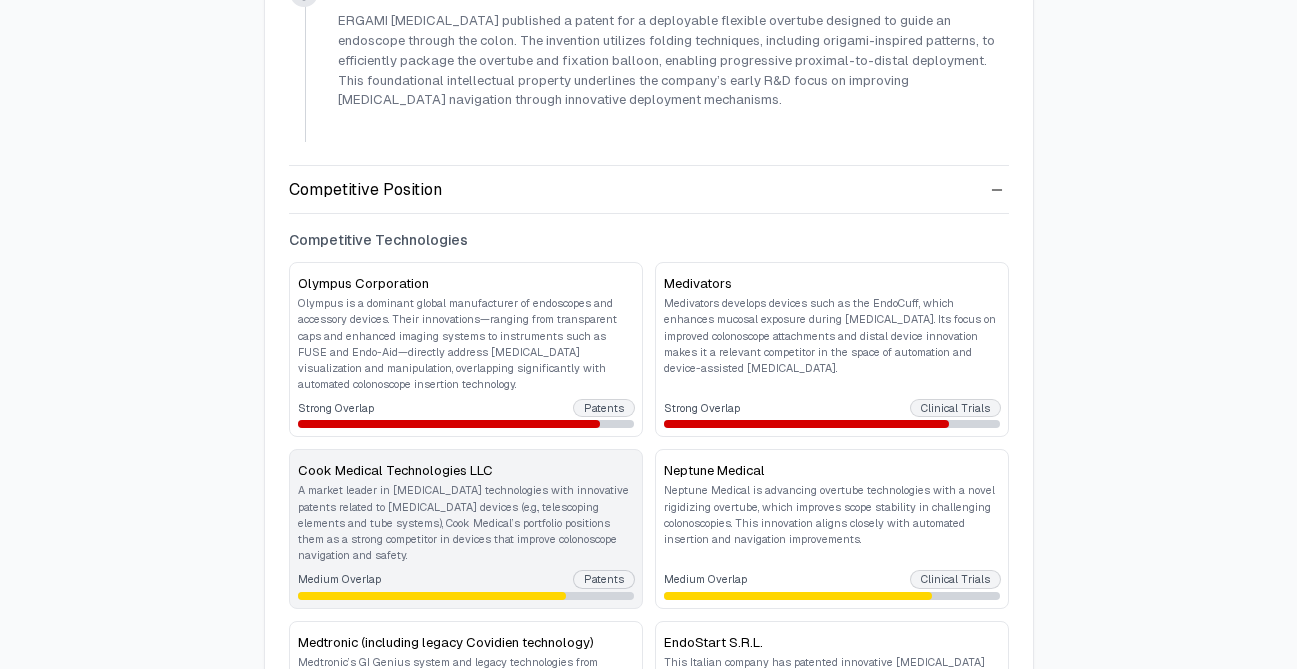 click on "A market leader in endoscopy technologies with innovative patents related to endoscopic devices (e.g., telescoping elements and tube systems), Cook Medical’s portfolio positions them as a strong competitor in devices that improve colonoscope navigation and safety." at bounding box center (466, 522) 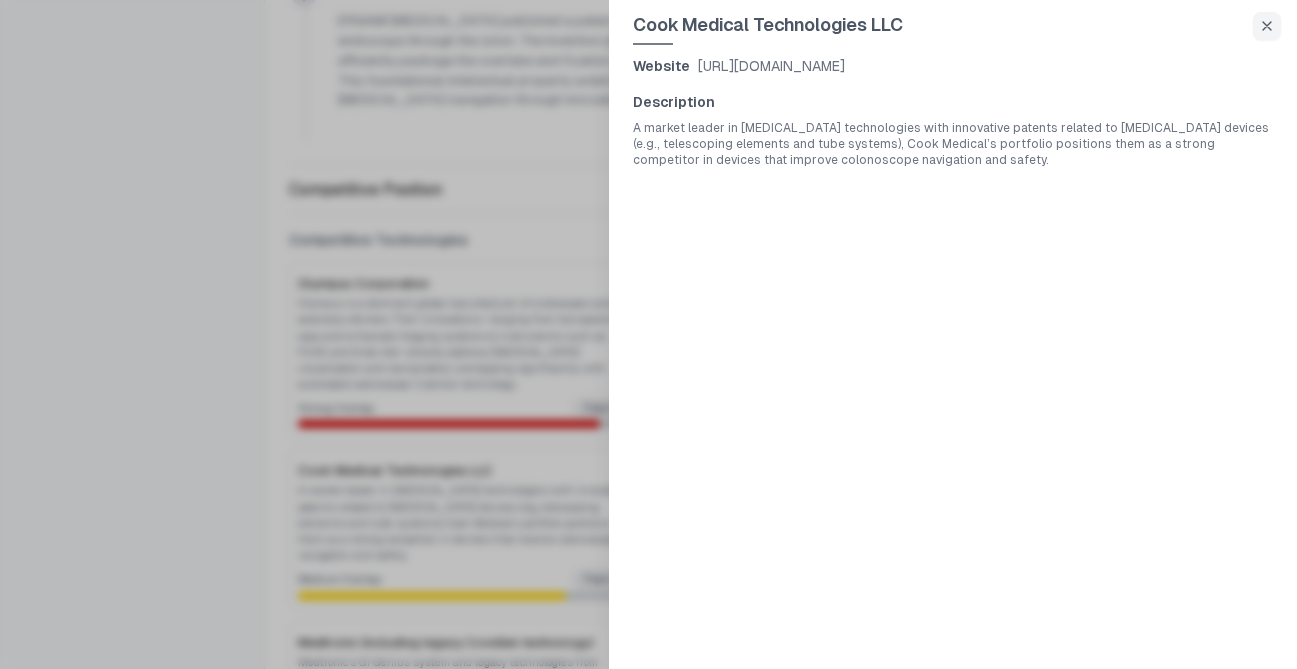 click at bounding box center [648, 334] 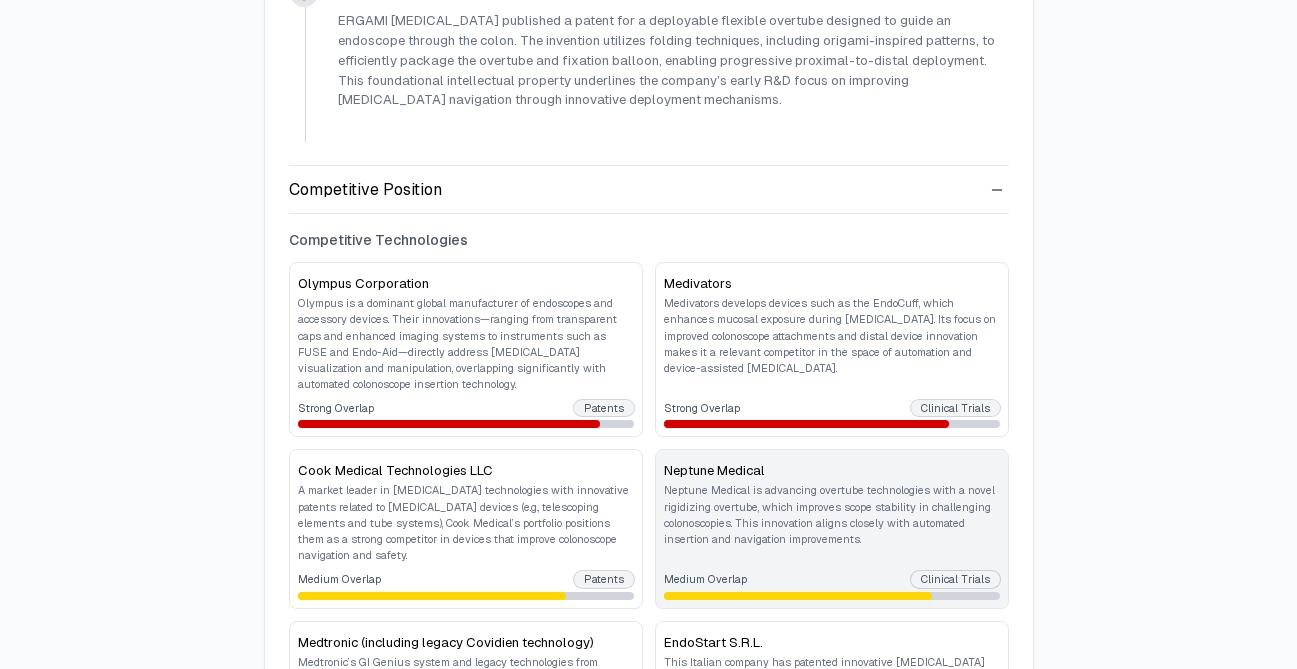 click on "Neptune Medical is advancing overtube technologies with a novel rigidizing overtube, which improves scope stability in challenging colonoscopies. This innovation aligns closely with automated insertion and navigation improvements." at bounding box center (832, 514) 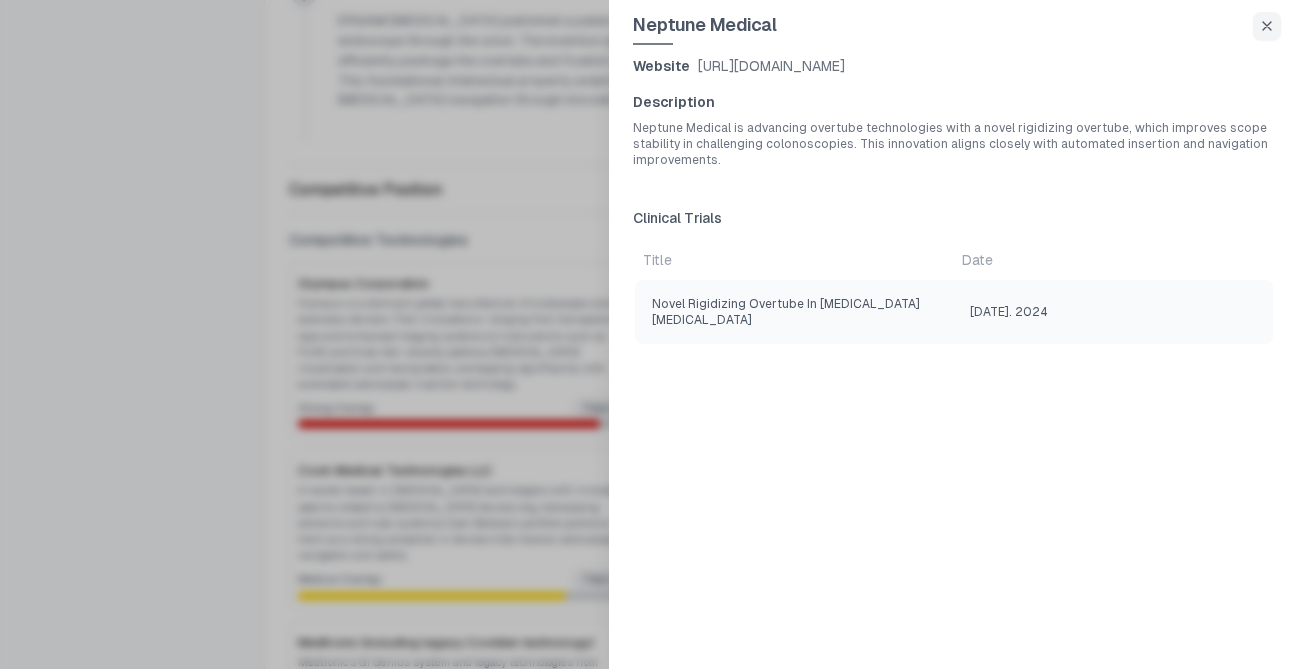 click at bounding box center [648, 334] 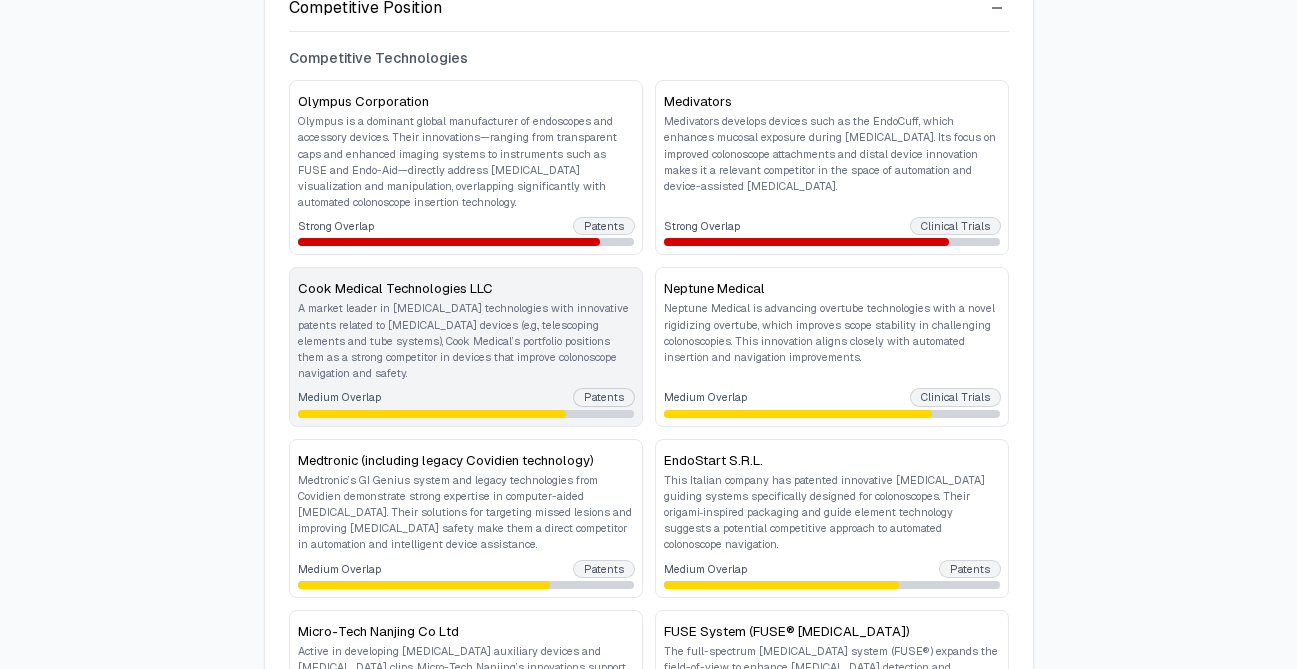 scroll, scrollTop: 695, scrollLeft: 0, axis: vertical 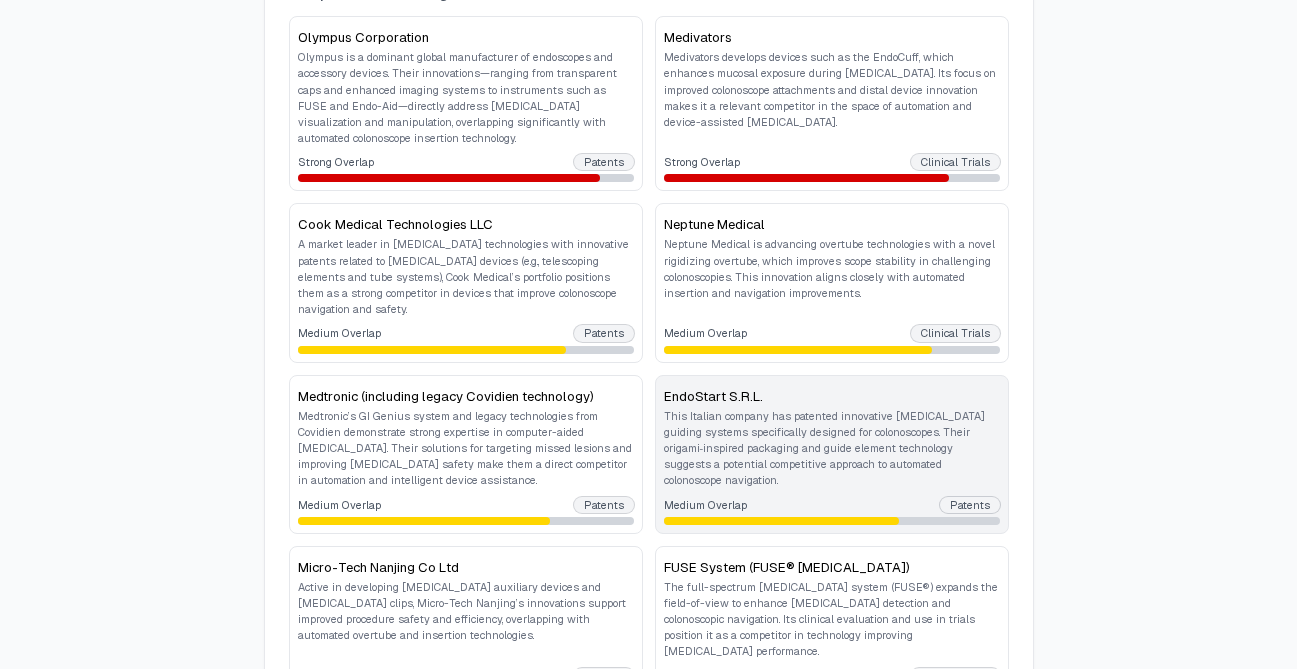 click on "This Italian company has patented innovative endoscopic guiding systems specifically designed for colonoscopes. Their origami‐inspired packaging and guide element technology suggests a potential competitive approach to automated colonoscope navigation." at bounding box center (832, 448) 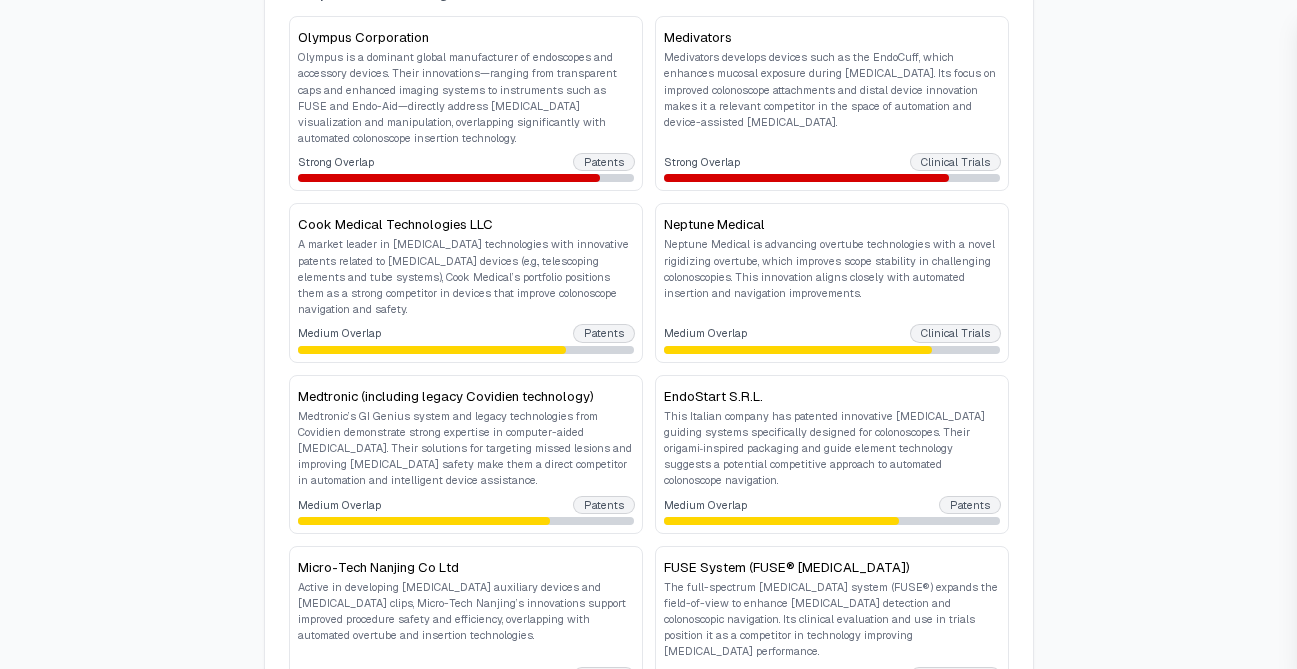 click at bounding box center [648, 334] 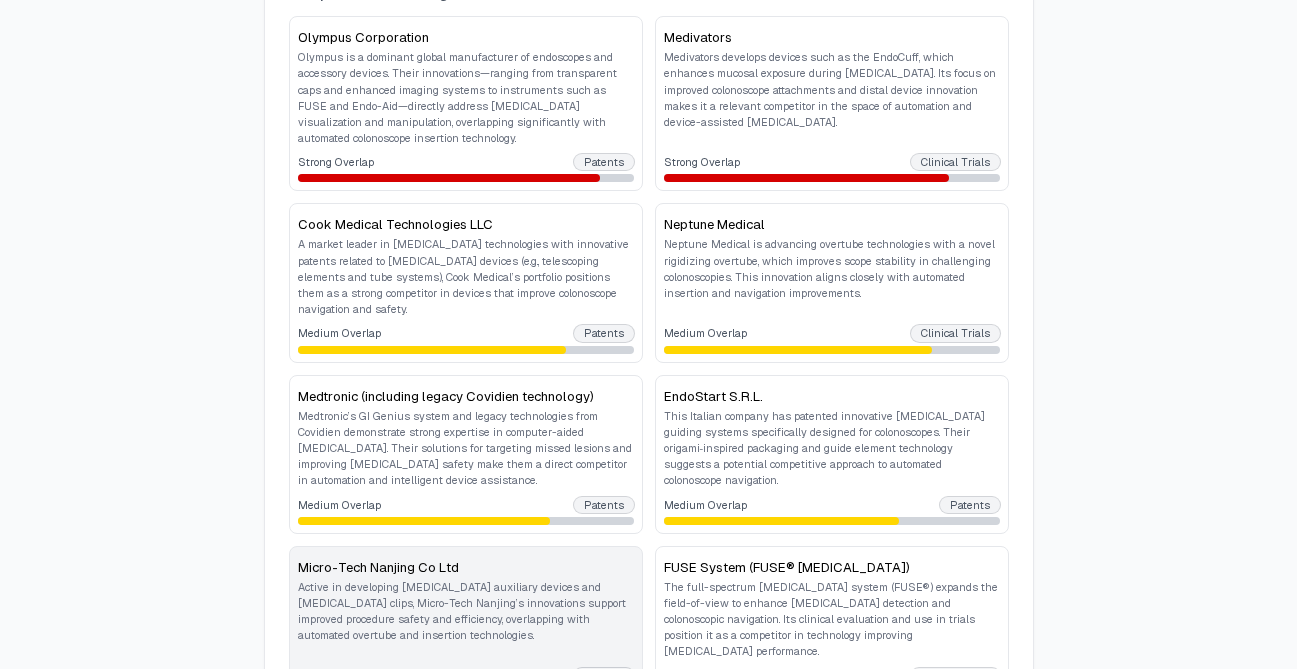 click on "Micro-Tech Nanjing Co Ltd Active in developing colonoscopy auxiliary devices and endoscopic clips, Micro-Tech Nanjing’s innovations support improved procedure safety and efficiency, overlapping with automated overtube and insertion technologies." at bounding box center [466, 599] 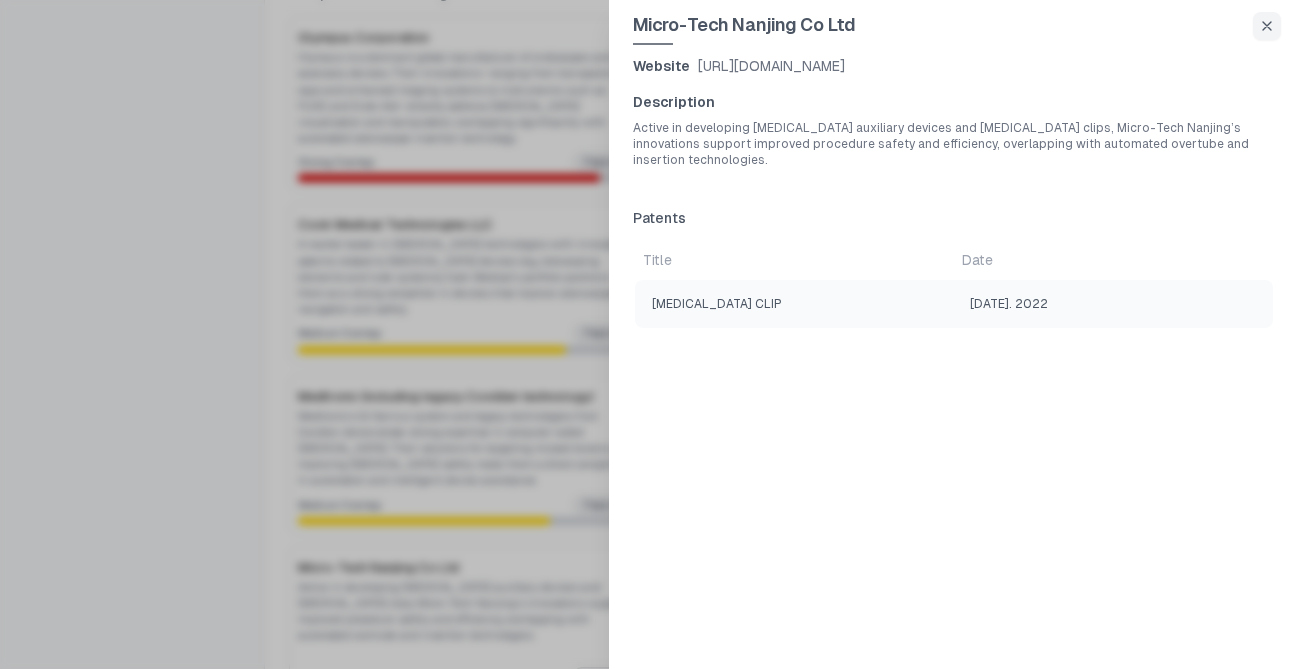 click at bounding box center (648, 334) 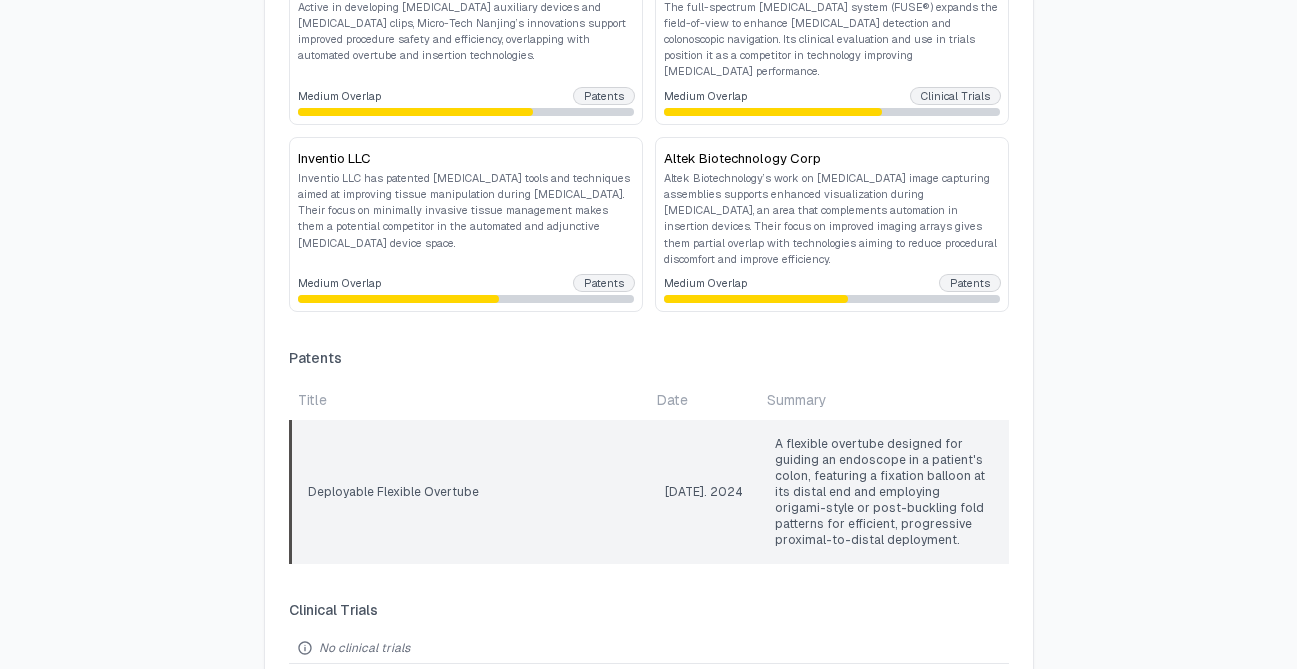 scroll, scrollTop: 1276, scrollLeft: 0, axis: vertical 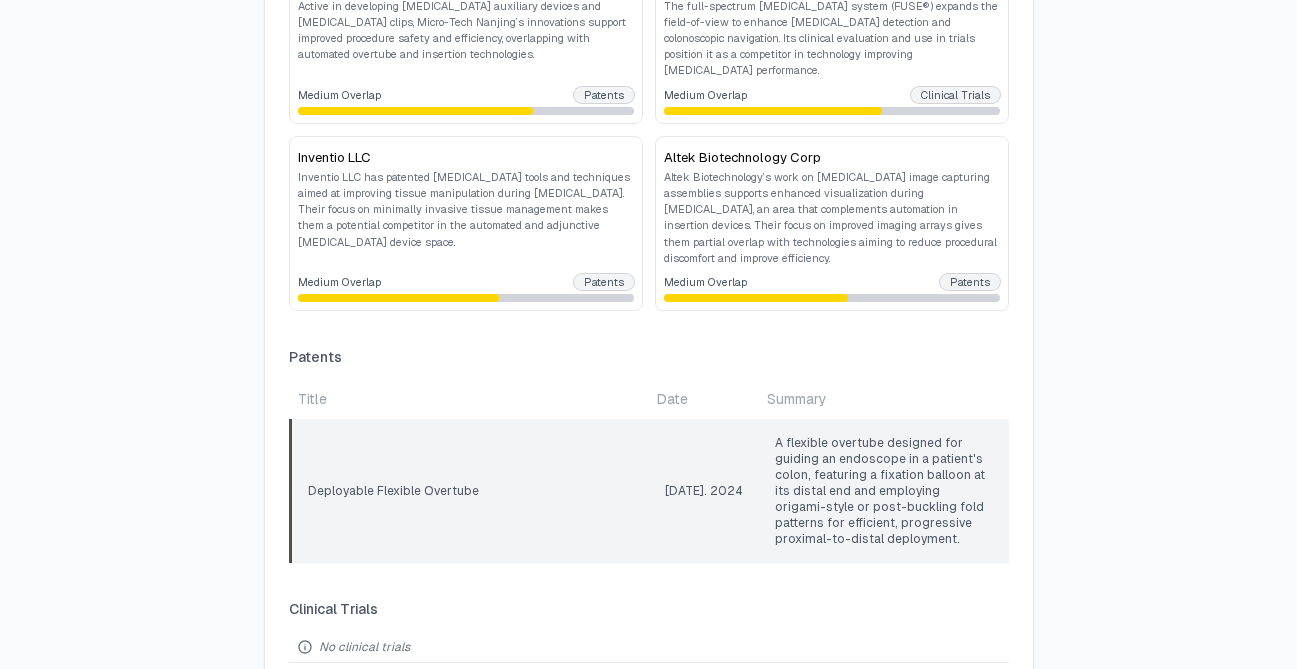 click on "Deployable flexible overtube" 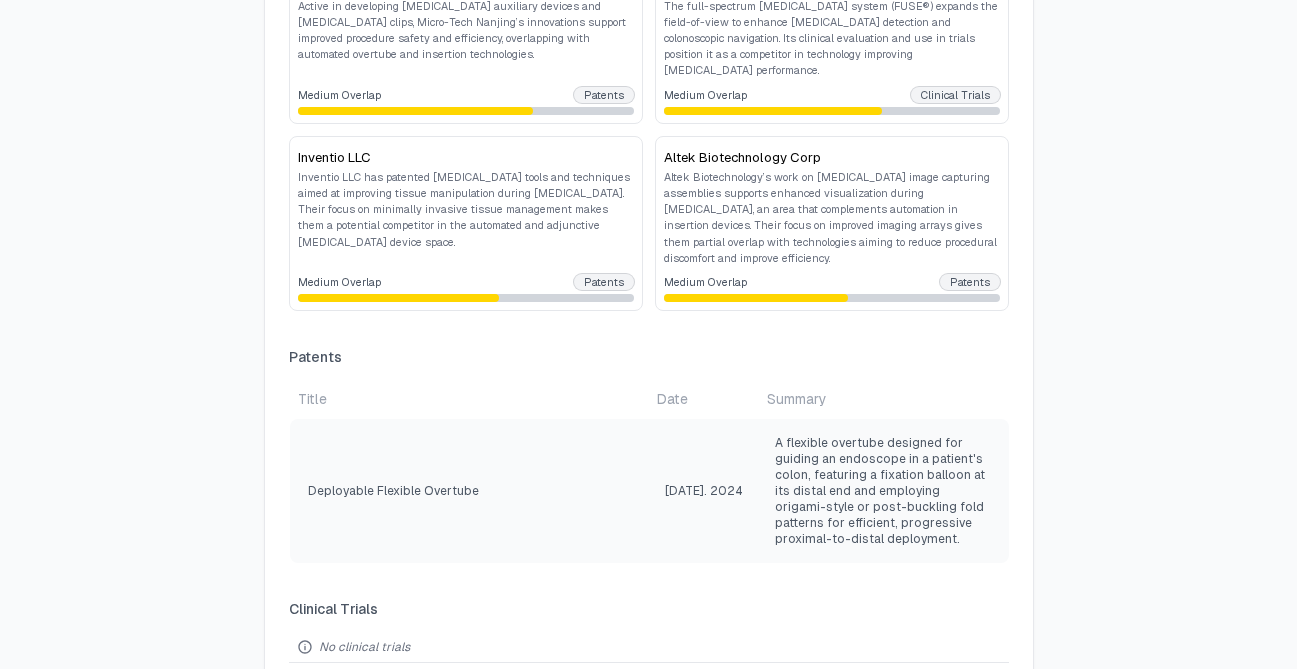 scroll, scrollTop: 1346, scrollLeft: 0, axis: vertical 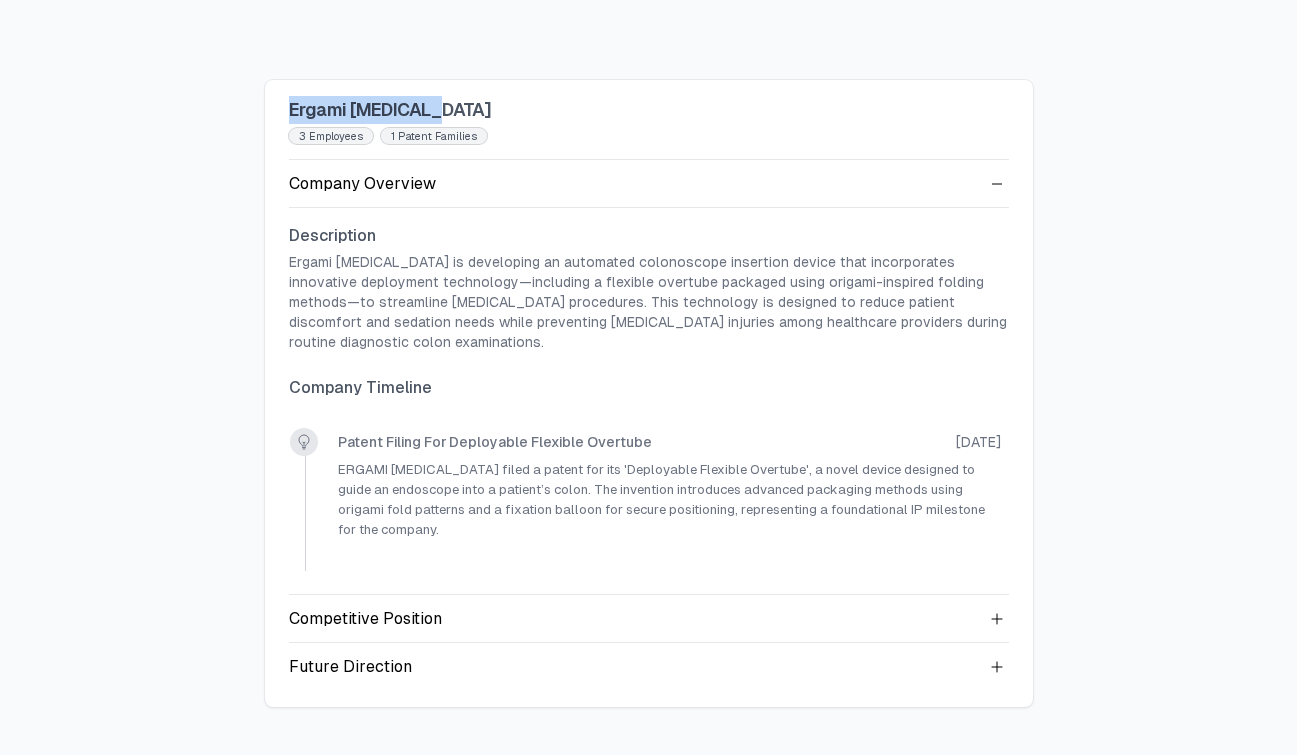 drag, startPoint x: 493, startPoint y: 110, endPoint x: 242, endPoint y: 93, distance: 251.57504 